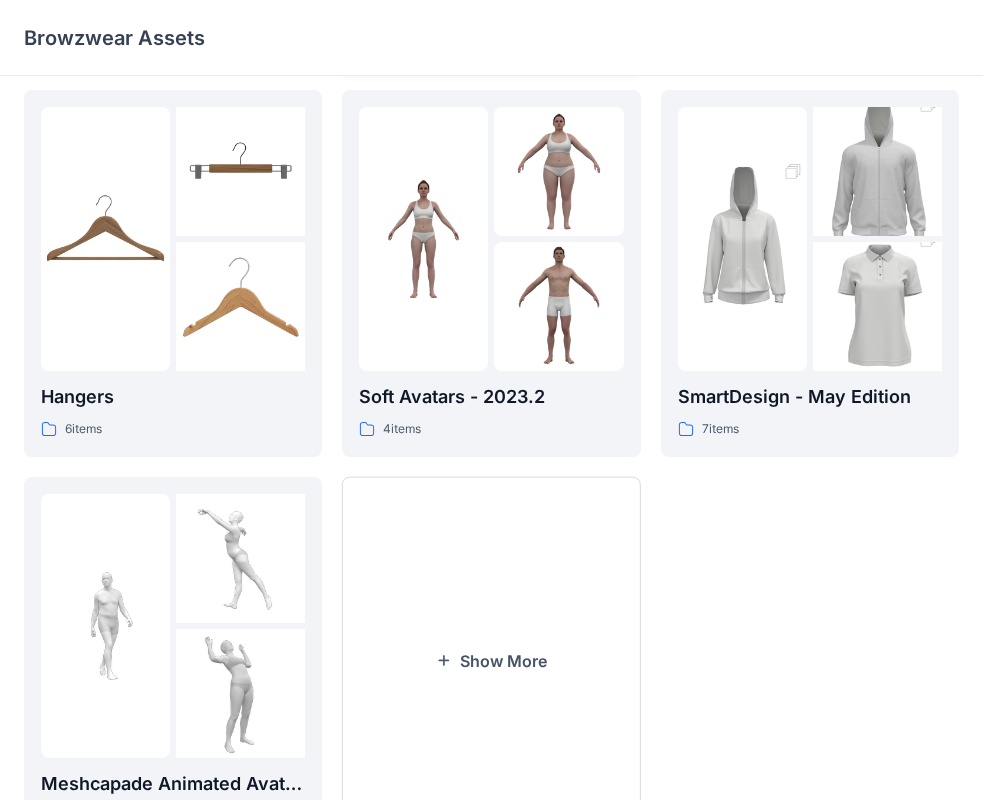 scroll, scrollTop: 497, scrollLeft: 0, axis: vertical 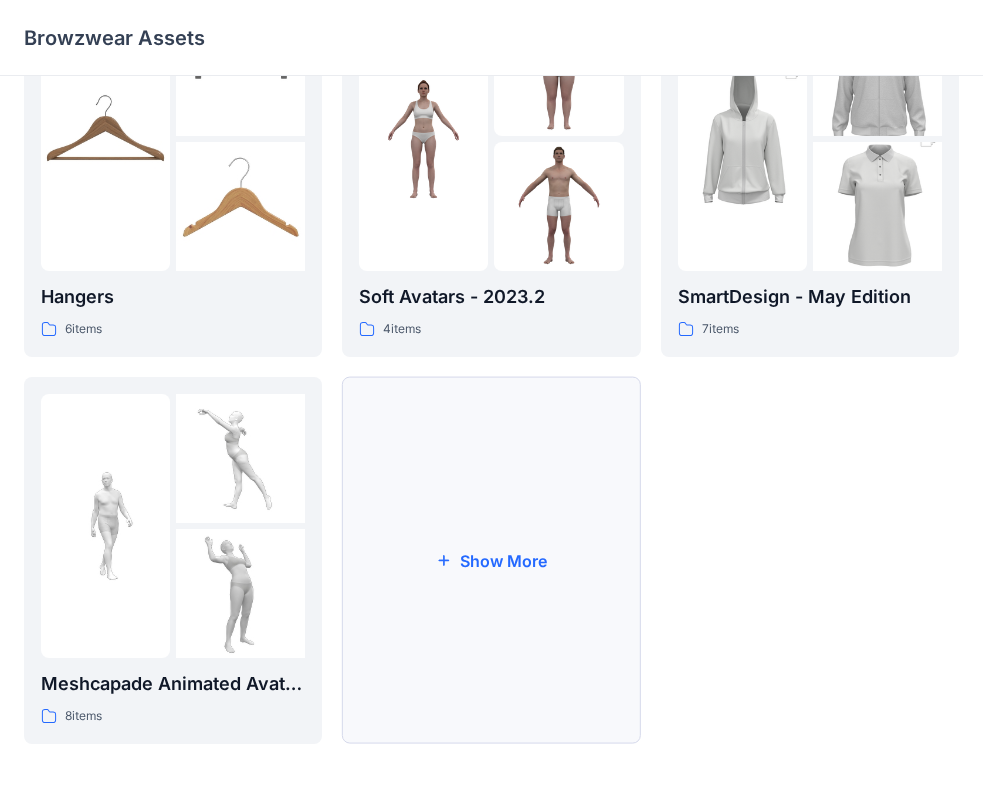 click 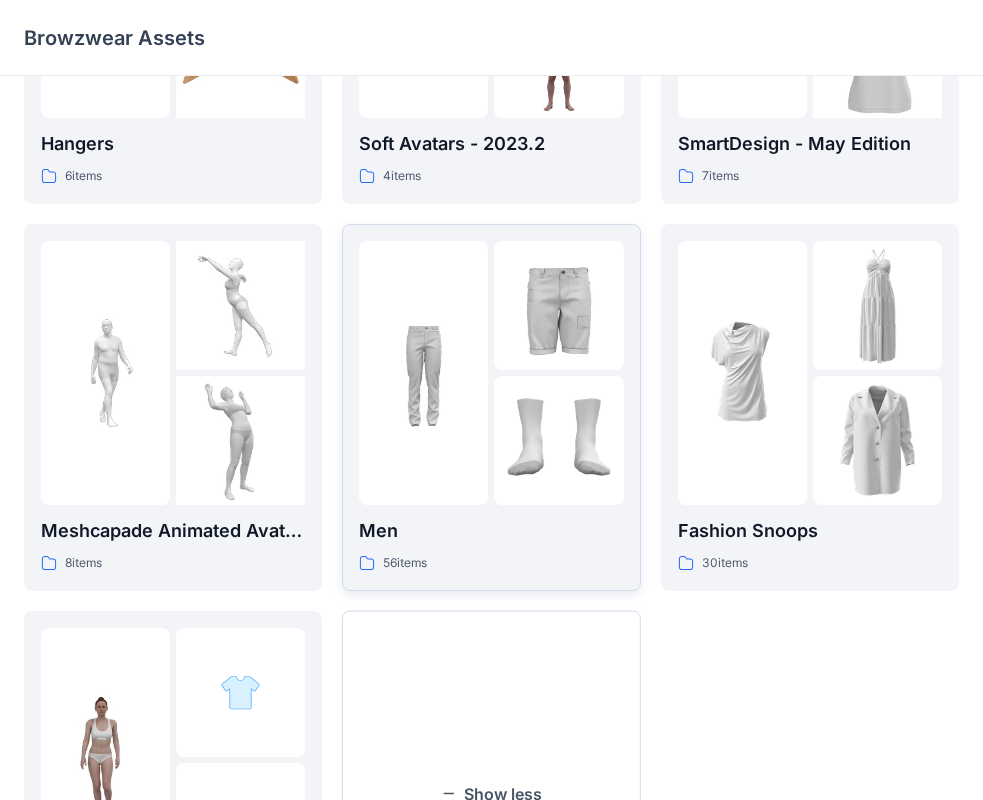 scroll, scrollTop: 583, scrollLeft: 0, axis: vertical 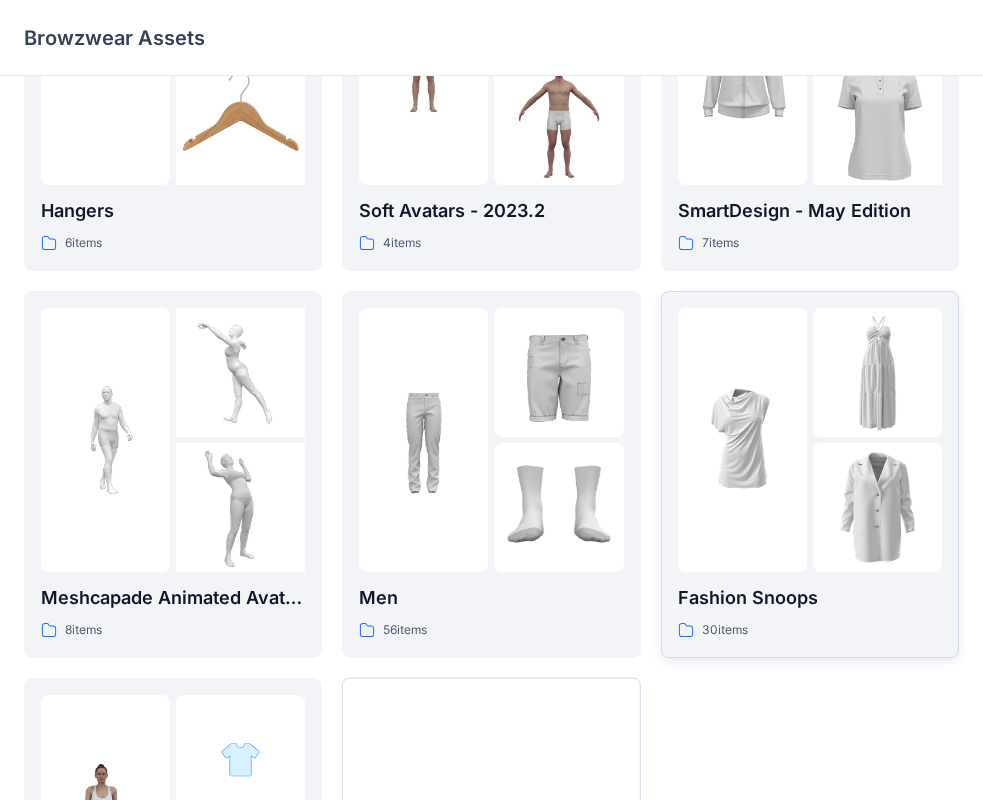 click on "Fashion Snoops" at bounding box center (810, 598) 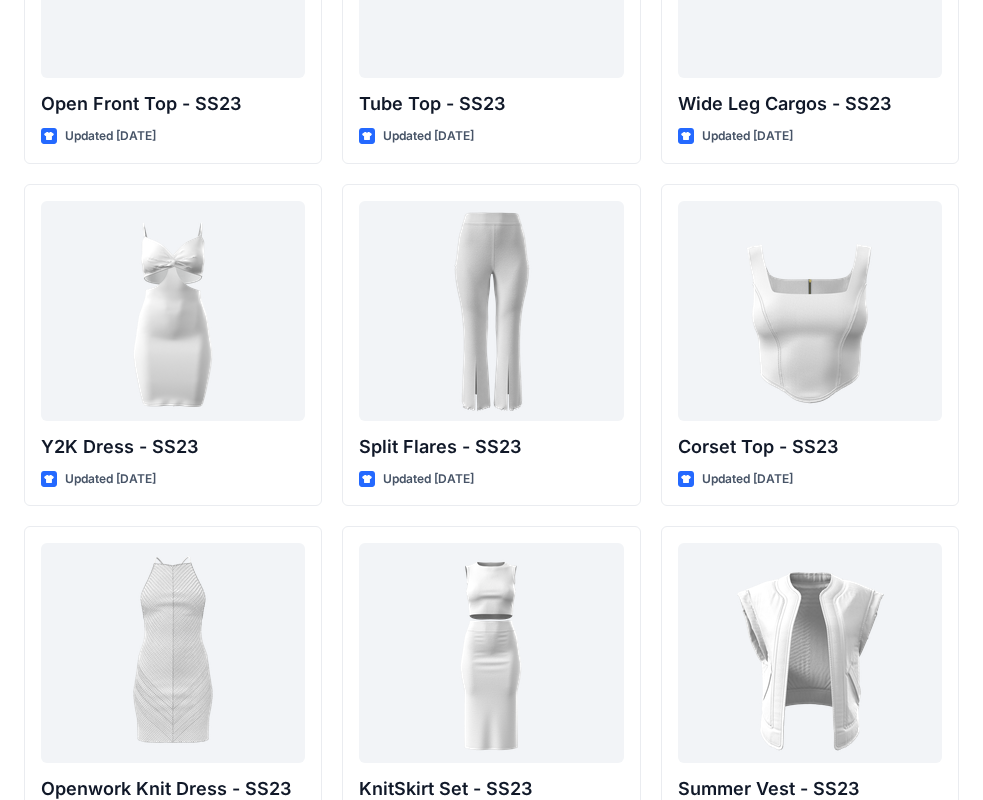scroll, scrollTop: 1129, scrollLeft: 0, axis: vertical 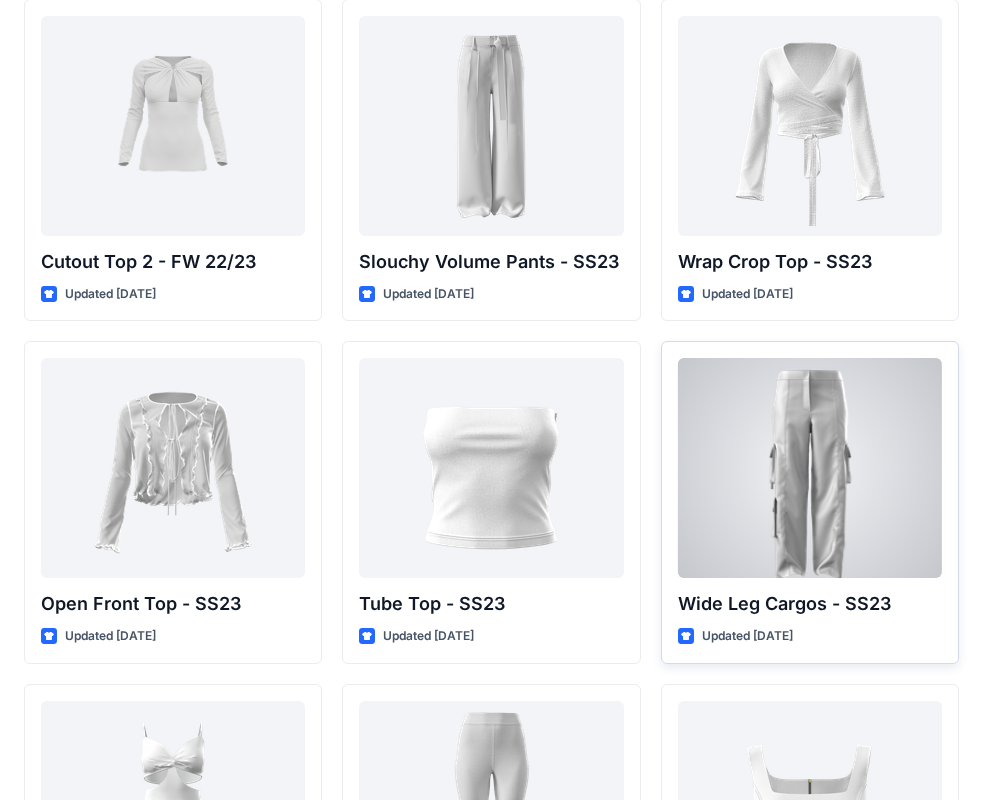 click on "Wide Leg Cargos - SS23" at bounding box center [810, 604] 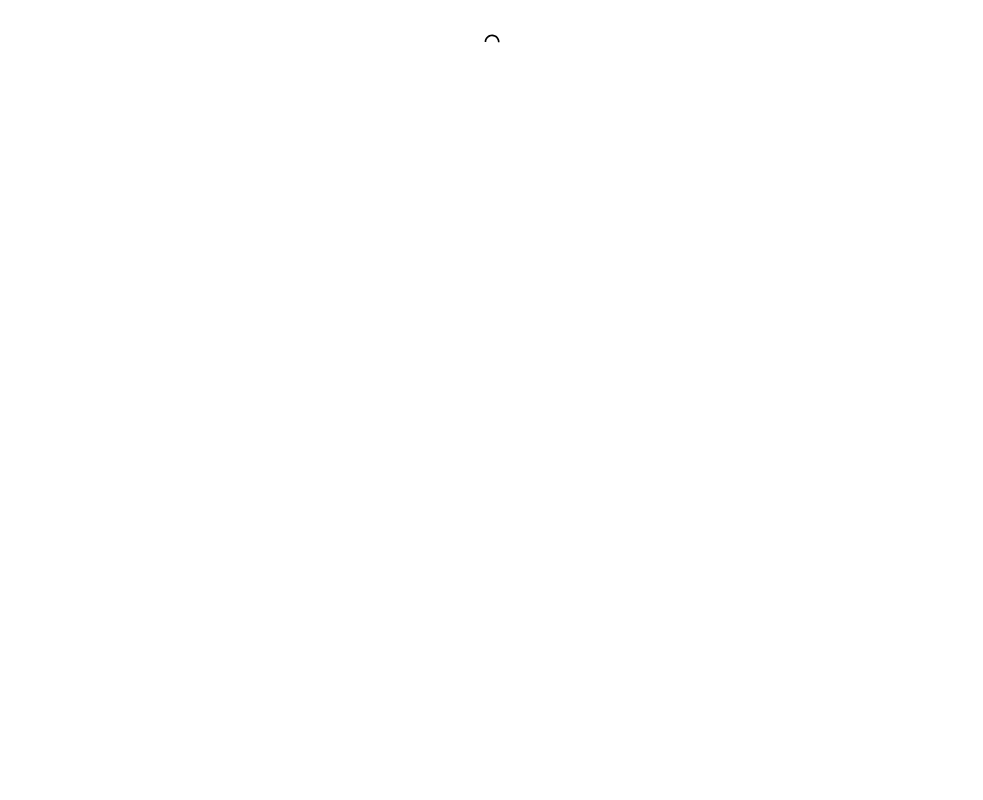 scroll, scrollTop: 0, scrollLeft: 0, axis: both 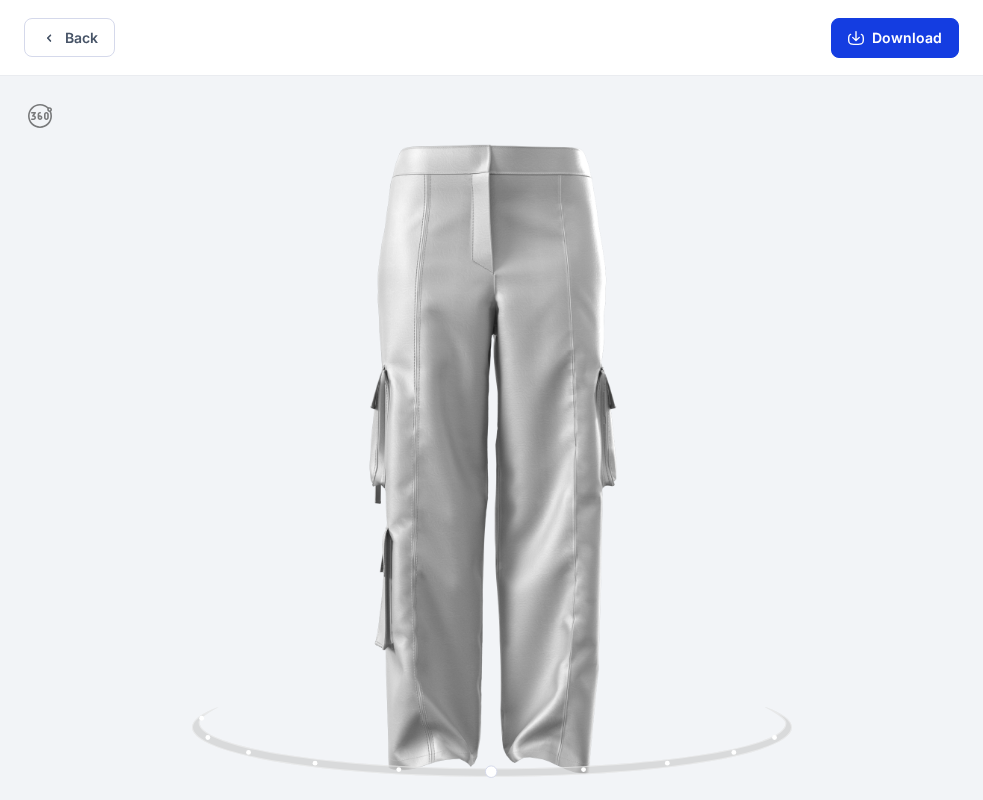 click on "Download" at bounding box center (895, 38) 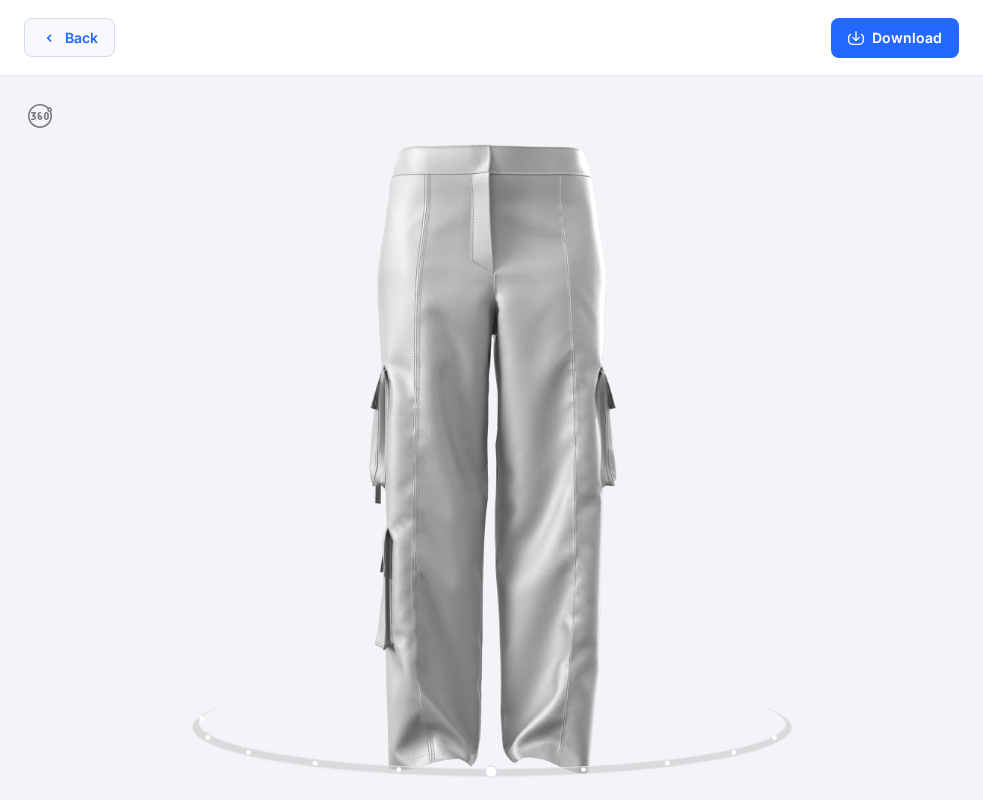 click on "Back" at bounding box center (69, 37) 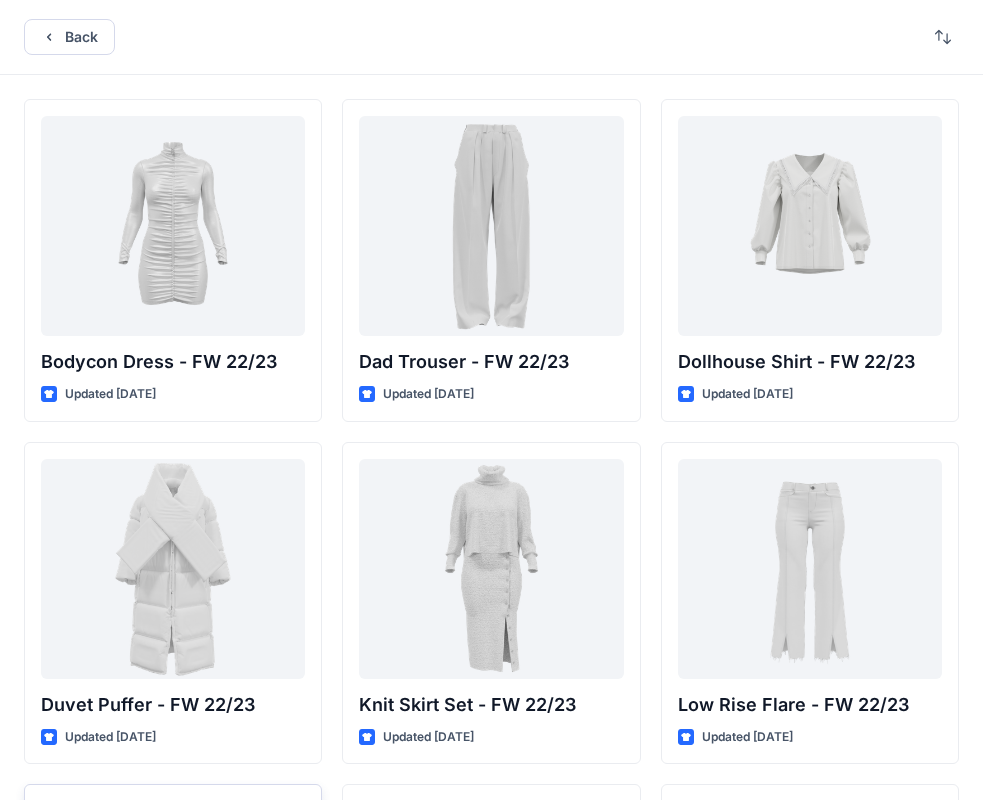 scroll, scrollTop: 0, scrollLeft: 0, axis: both 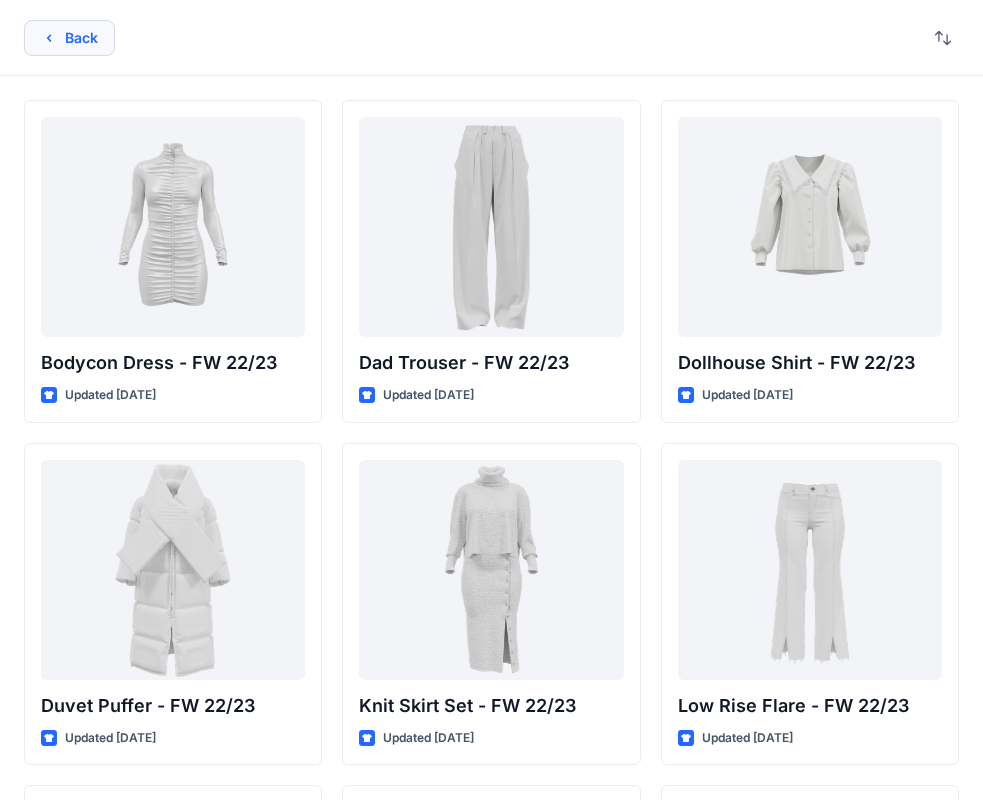 click on "Back" at bounding box center (69, 38) 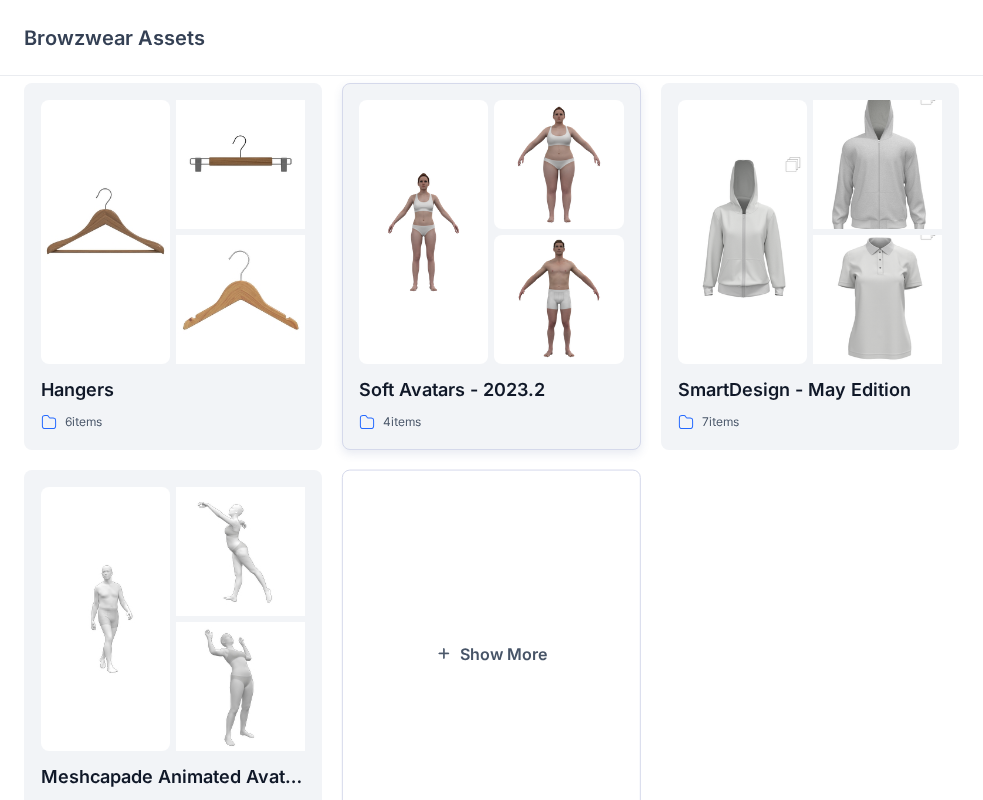 scroll, scrollTop: 497, scrollLeft: 0, axis: vertical 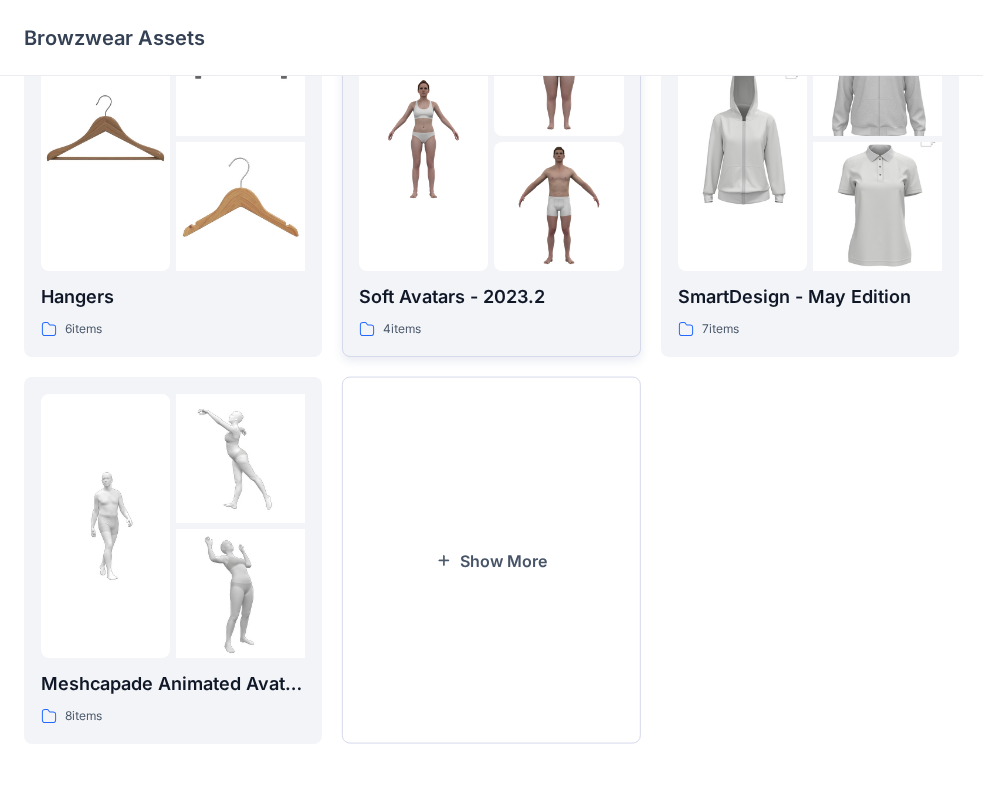 click on "Soft Avatars - 2023.2" at bounding box center [491, 297] 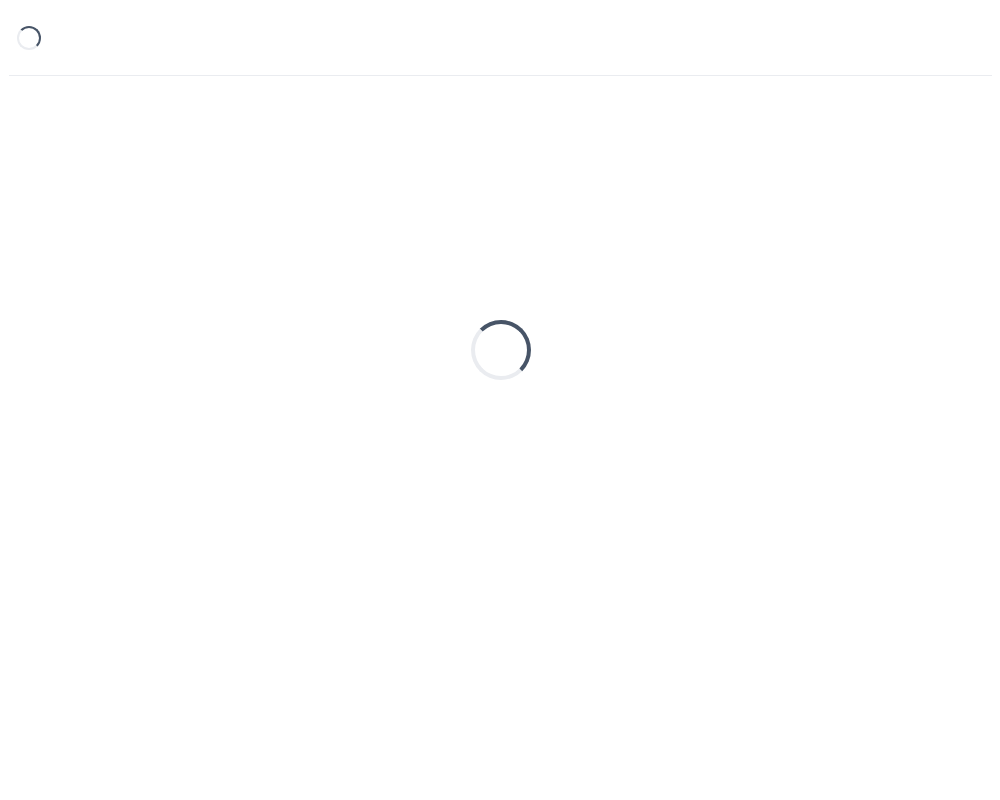 scroll, scrollTop: 0, scrollLeft: 0, axis: both 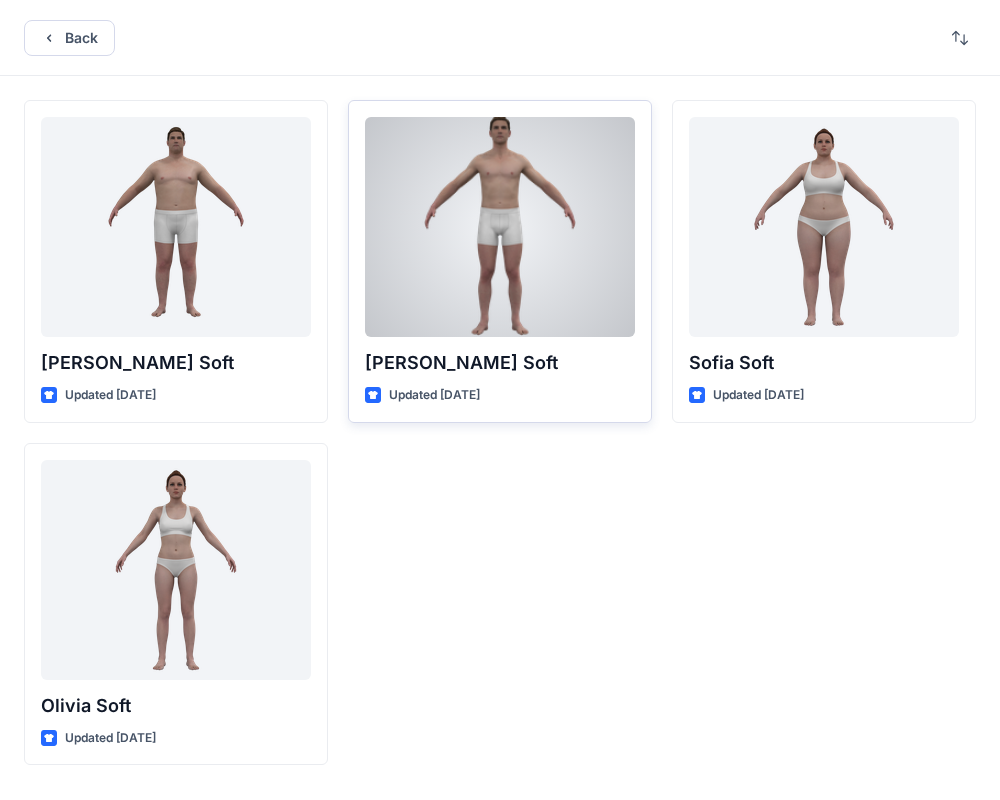 click on "[PERSON_NAME] Soft" at bounding box center (500, 363) 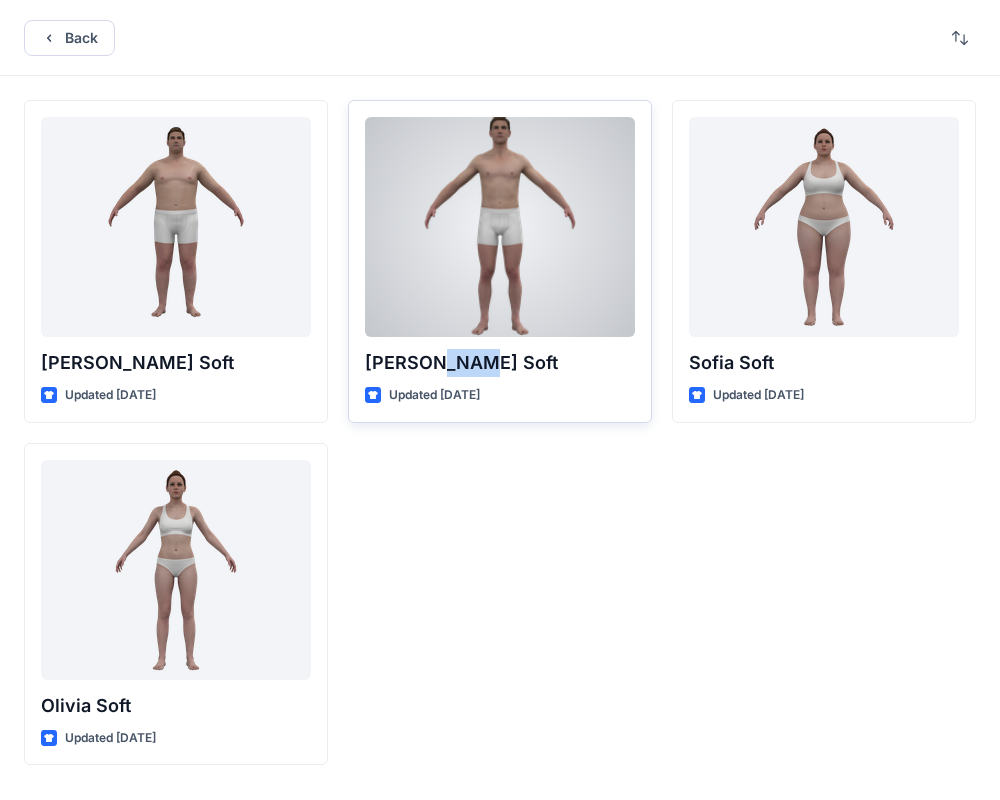 click on "[PERSON_NAME] Soft" at bounding box center [500, 363] 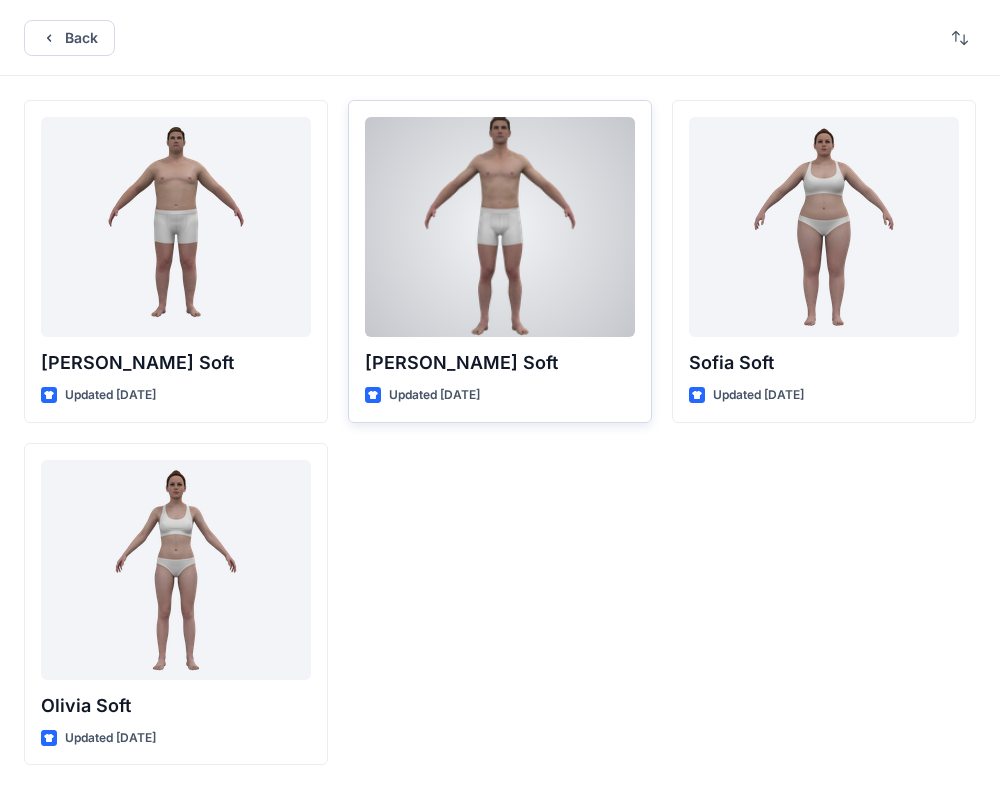 click on "Updated [DATE]" at bounding box center (434, 395) 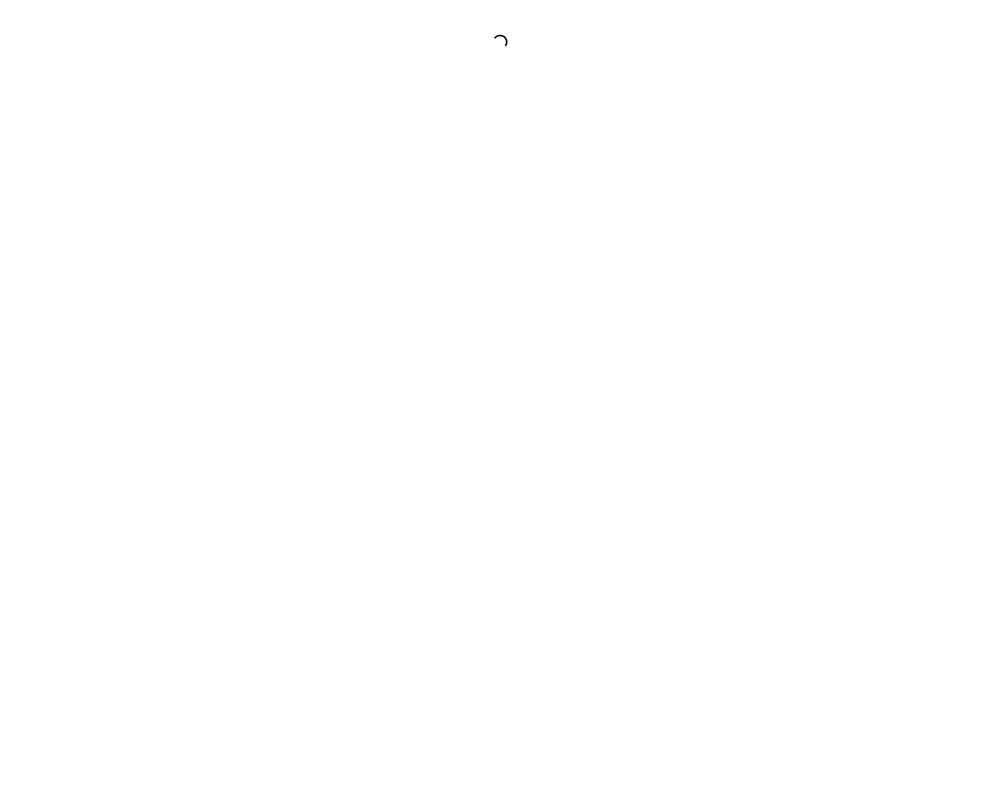 click at bounding box center (500, 400) 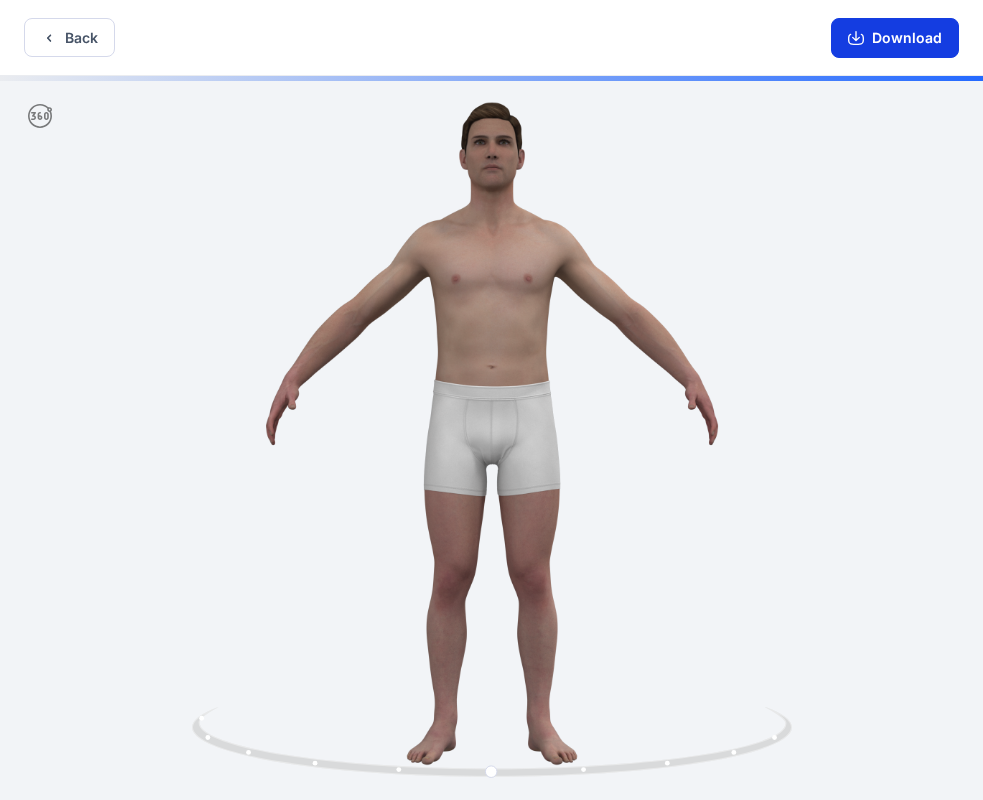 click on "Download" at bounding box center [895, 38] 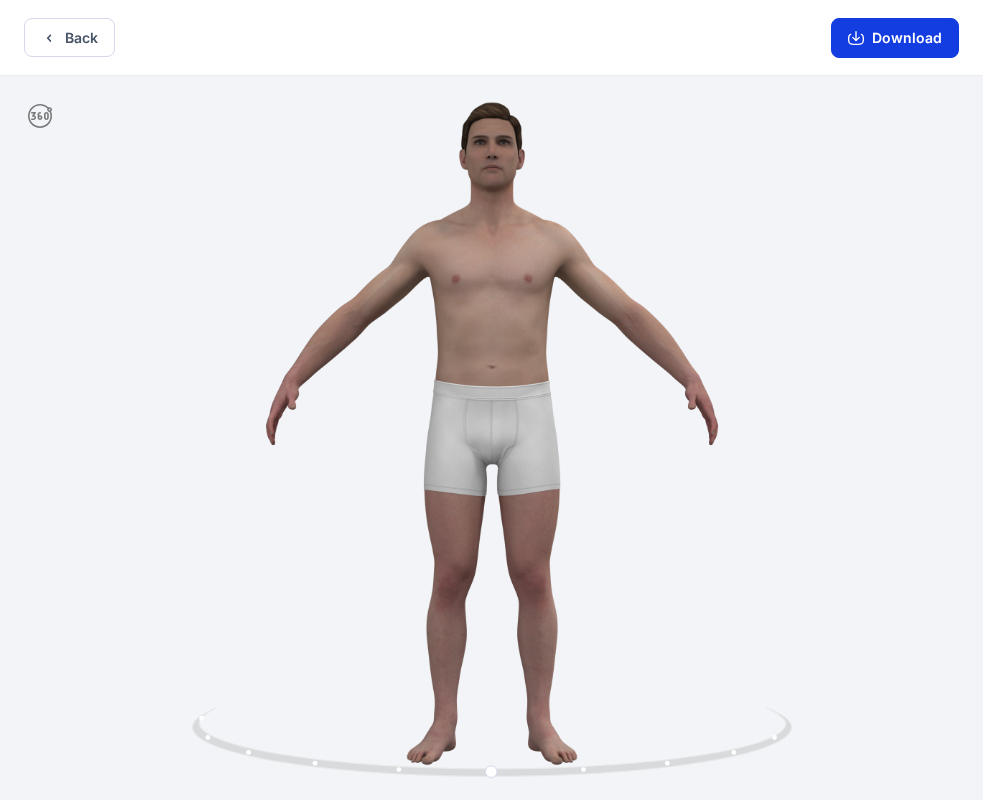 click 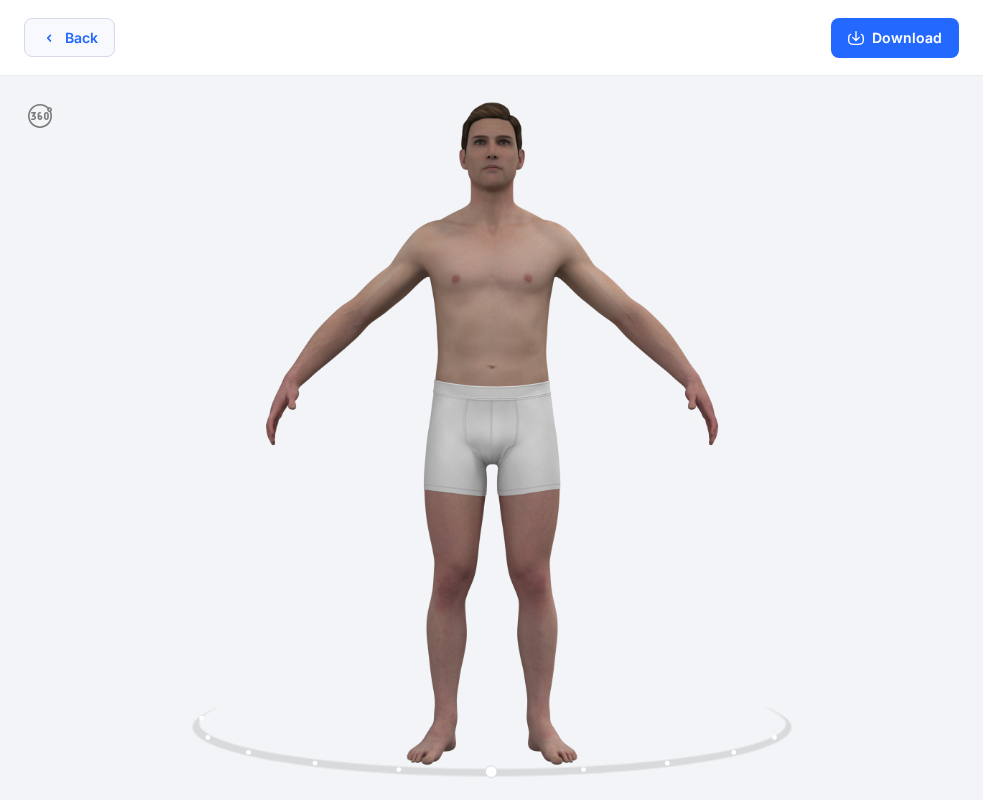 click on "Back" at bounding box center [69, 37] 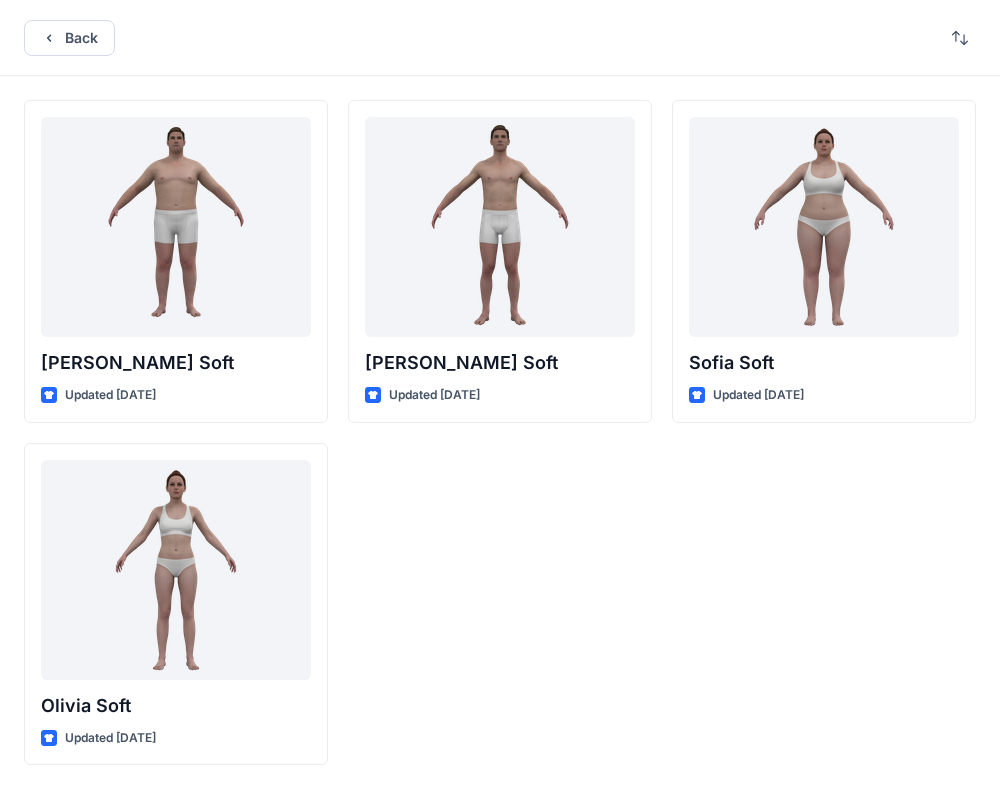 click on "Back" at bounding box center [69, 38] 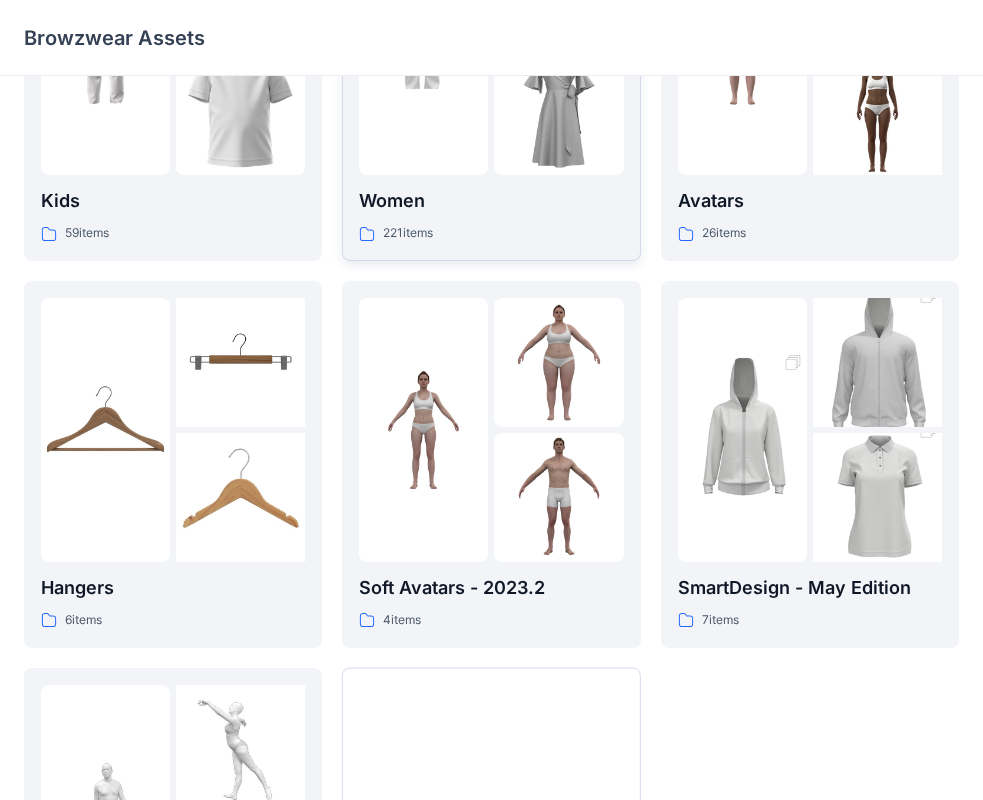 scroll, scrollTop: 497, scrollLeft: 0, axis: vertical 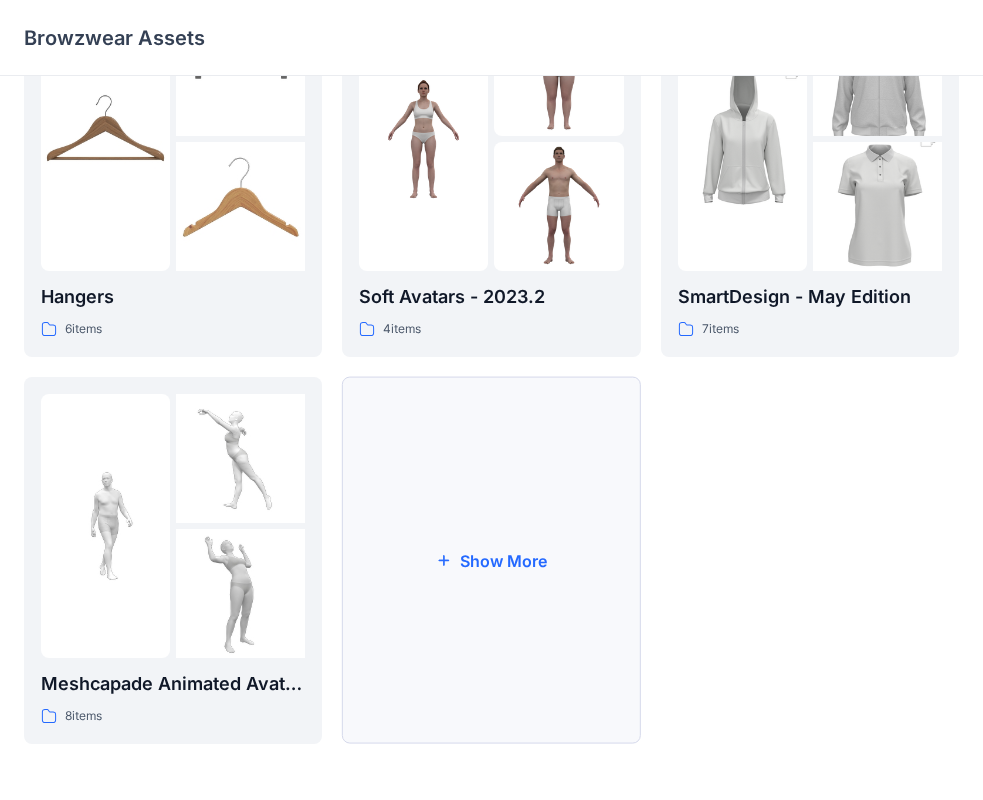 click on "Show More" at bounding box center [491, 560] 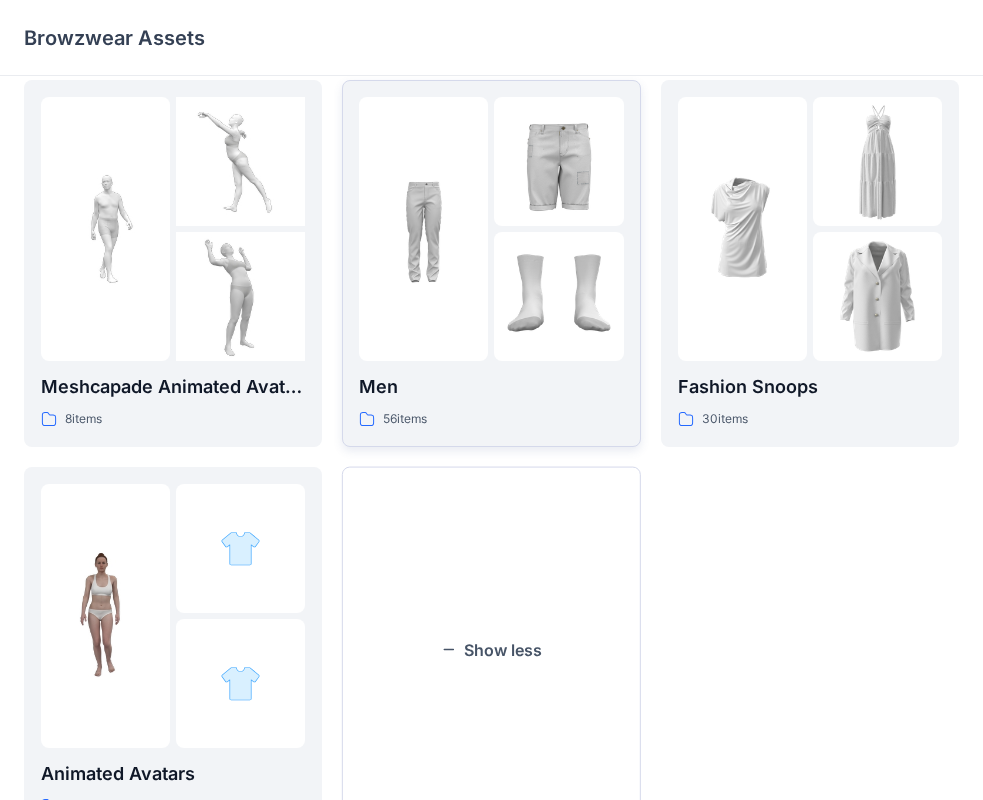 scroll, scrollTop: 797, scrollLeft: 0, axis: vertical 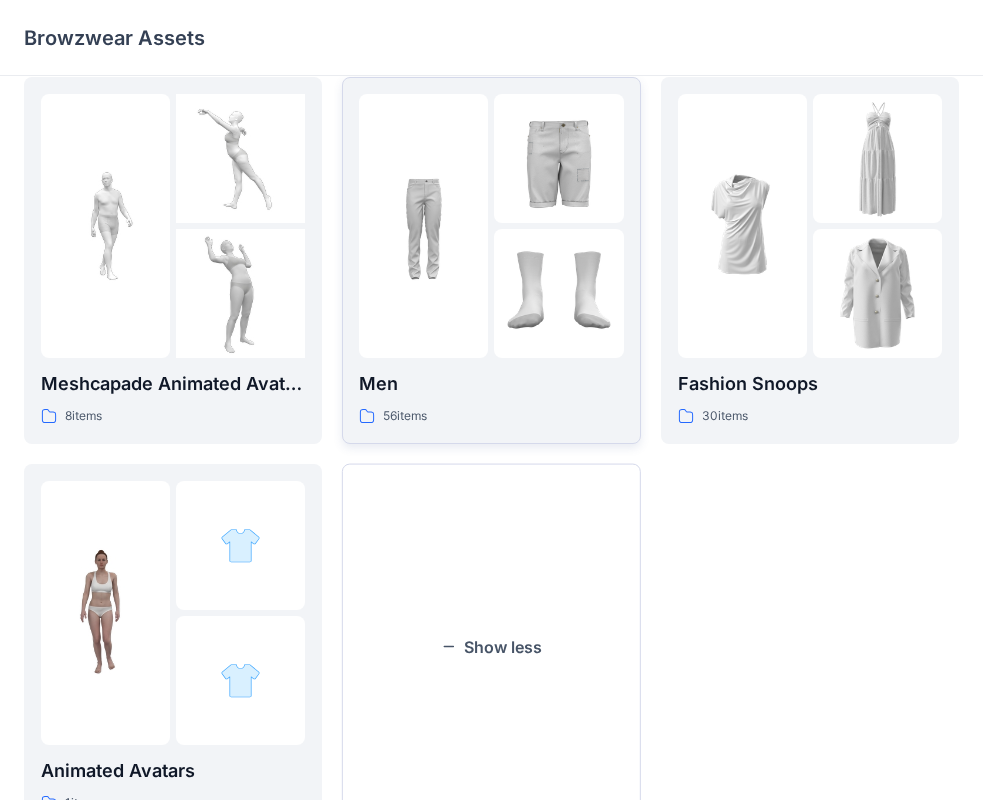 click at bounding box center (423, 226) 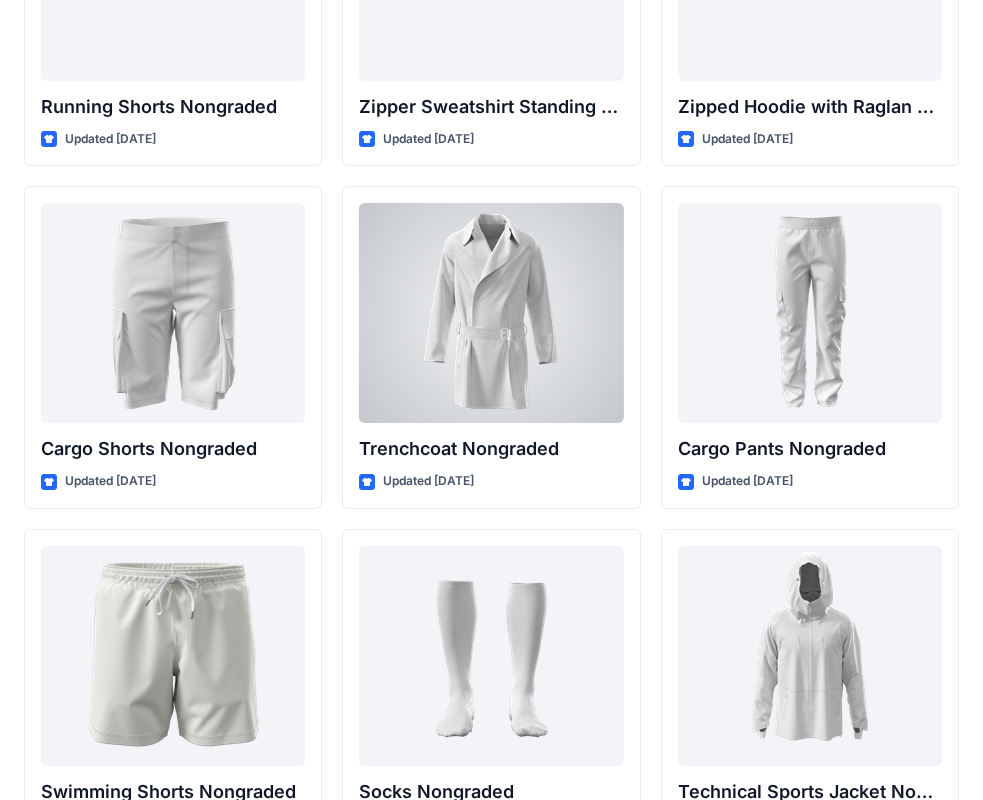 scroll, scrollTop: 2716, scrollLeft: 0, axis: vertical 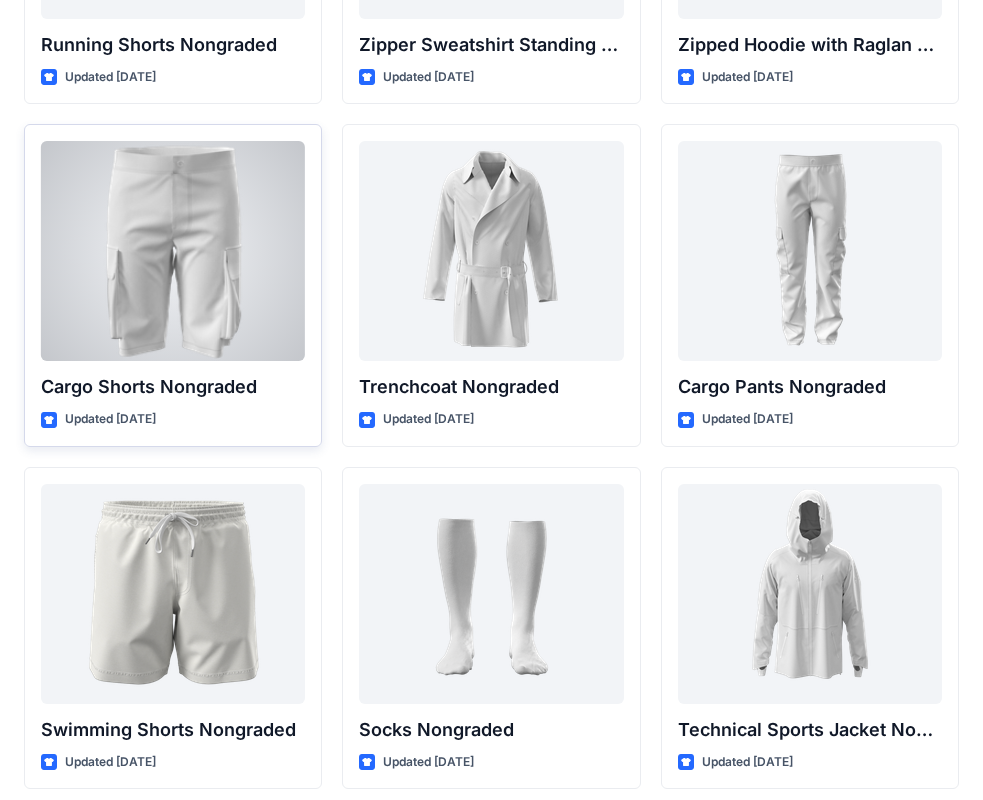 click on "Cargo Shorts Nongraded" at bounding box center [173, 387] 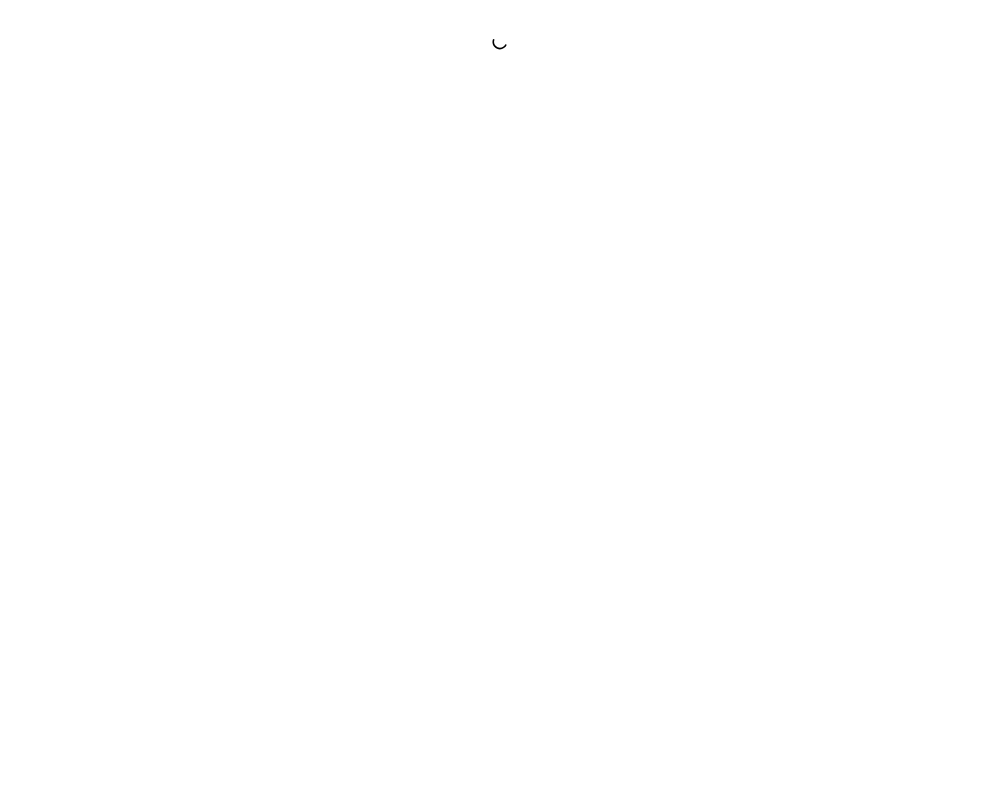 click at bounding box center [500, 400] 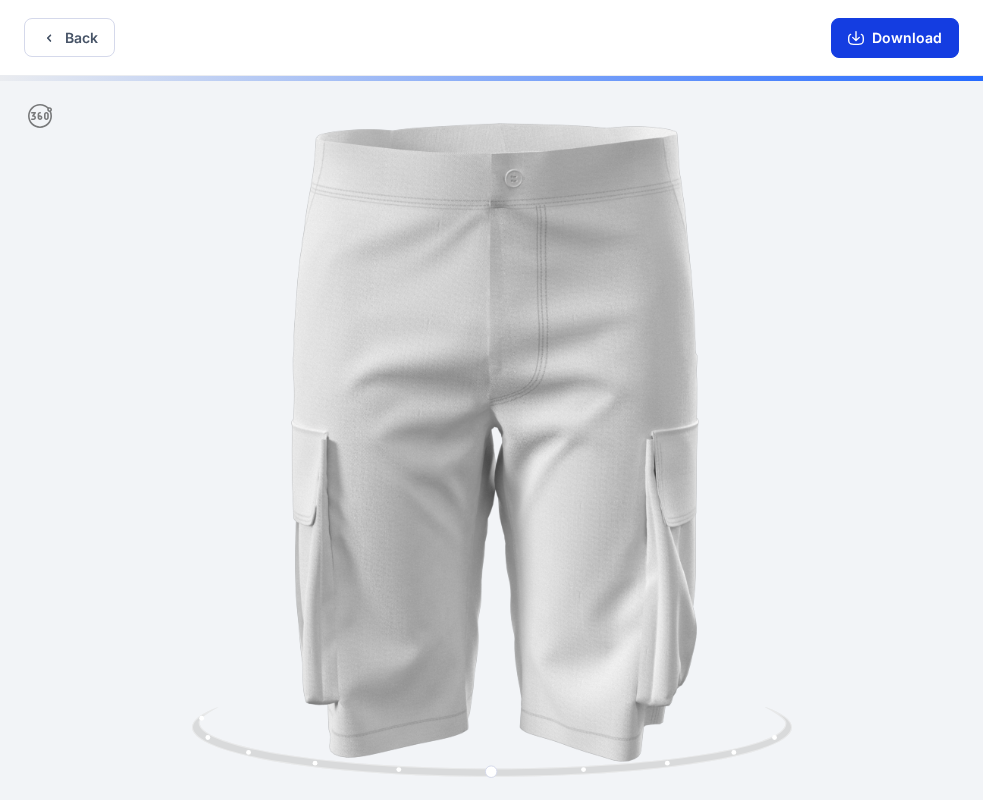 click 